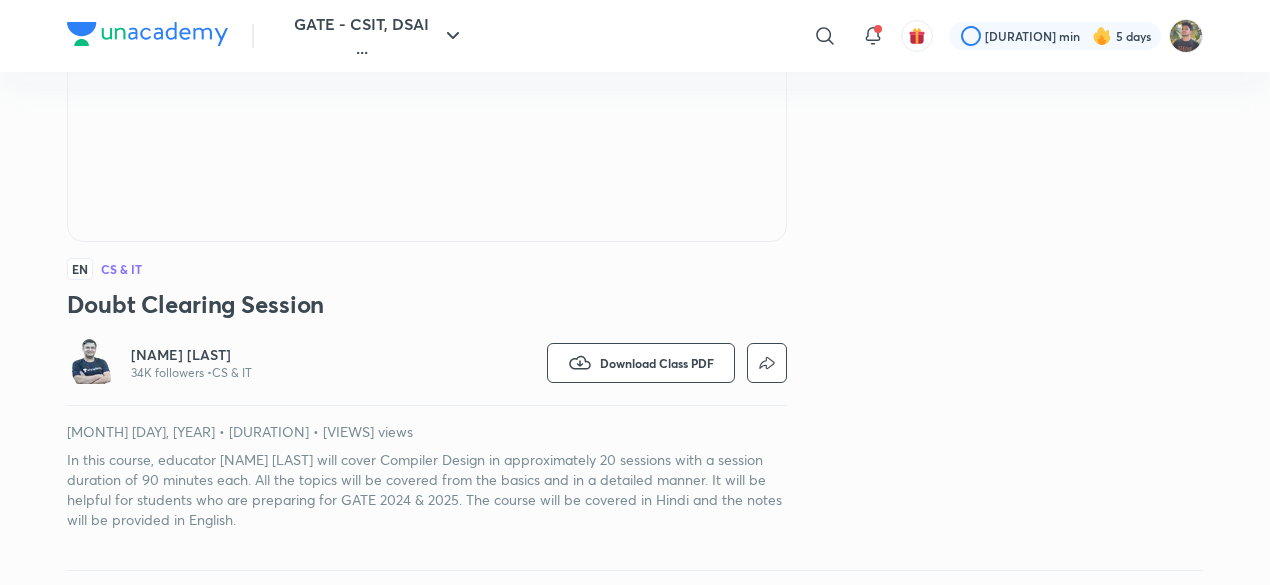 scroll, scrollTop: 0, scrollLeft: 0, axis: both 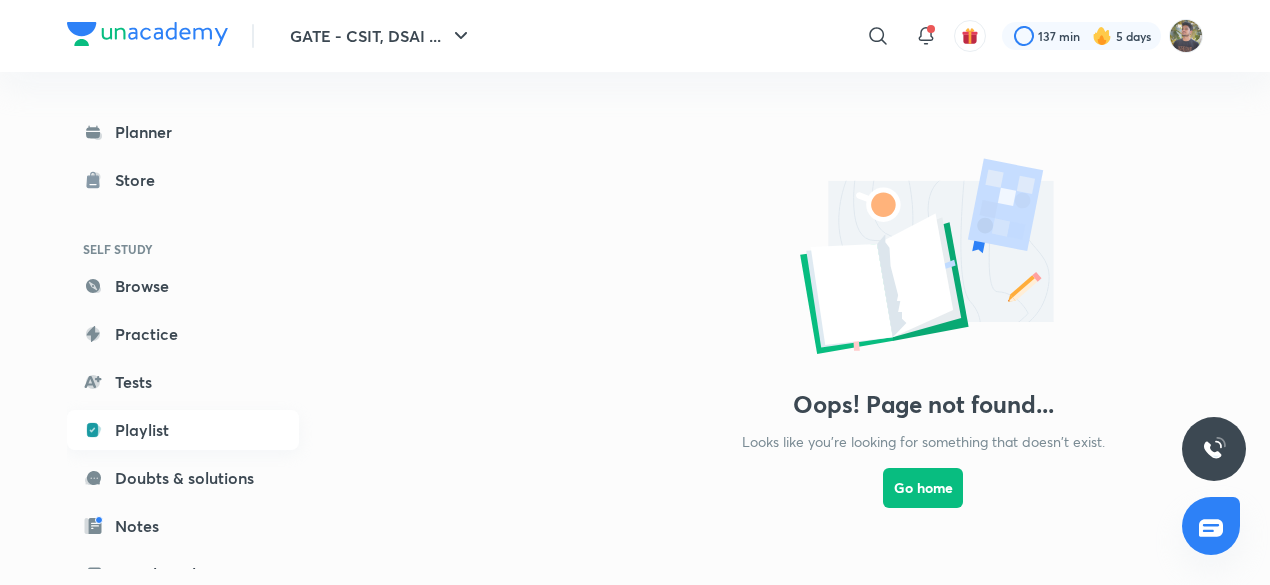 click on "Playlist" at bounding box center (183, 430) 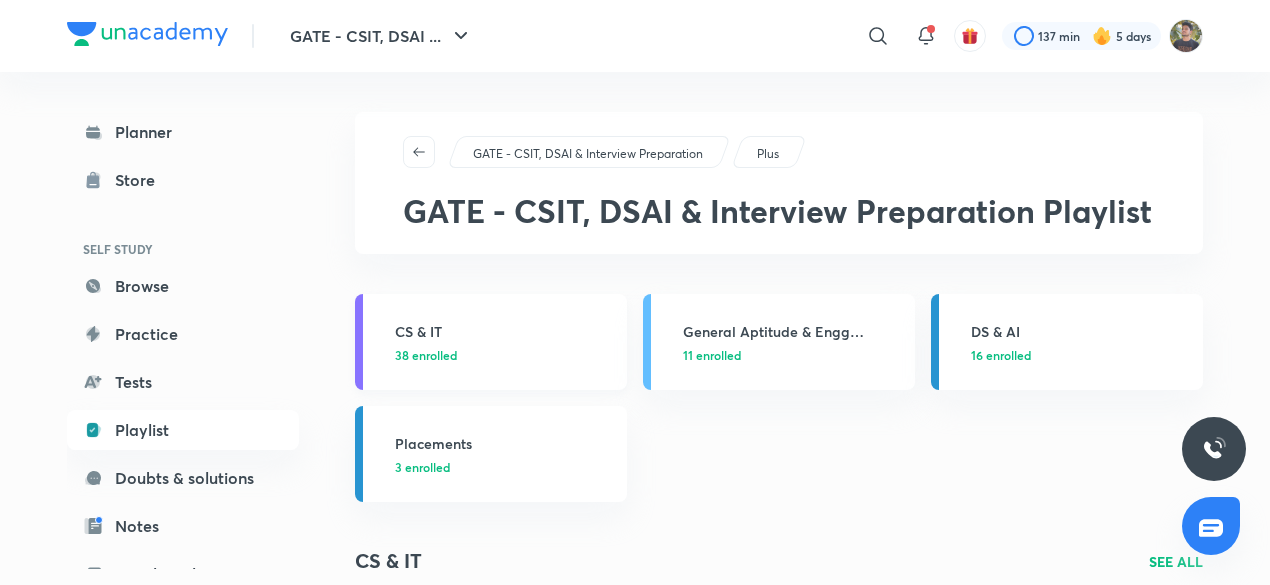 click on "CS & IT" at bounding box center (505, 331) 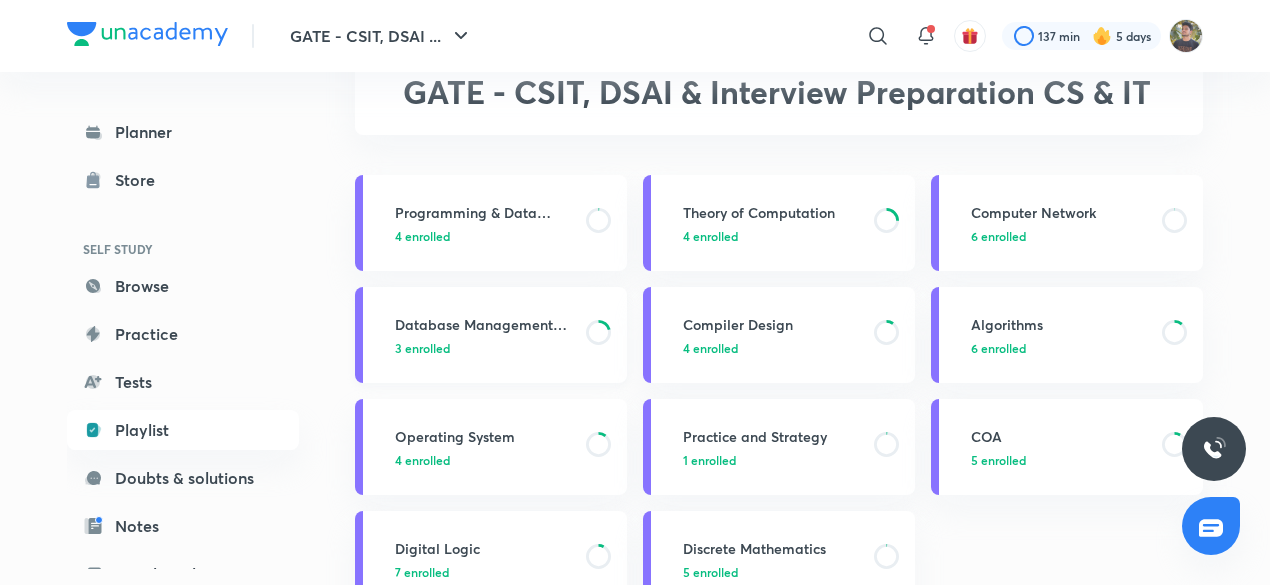 scroll, scrollTop: 120, scrollLeft: 0, axis: vertical 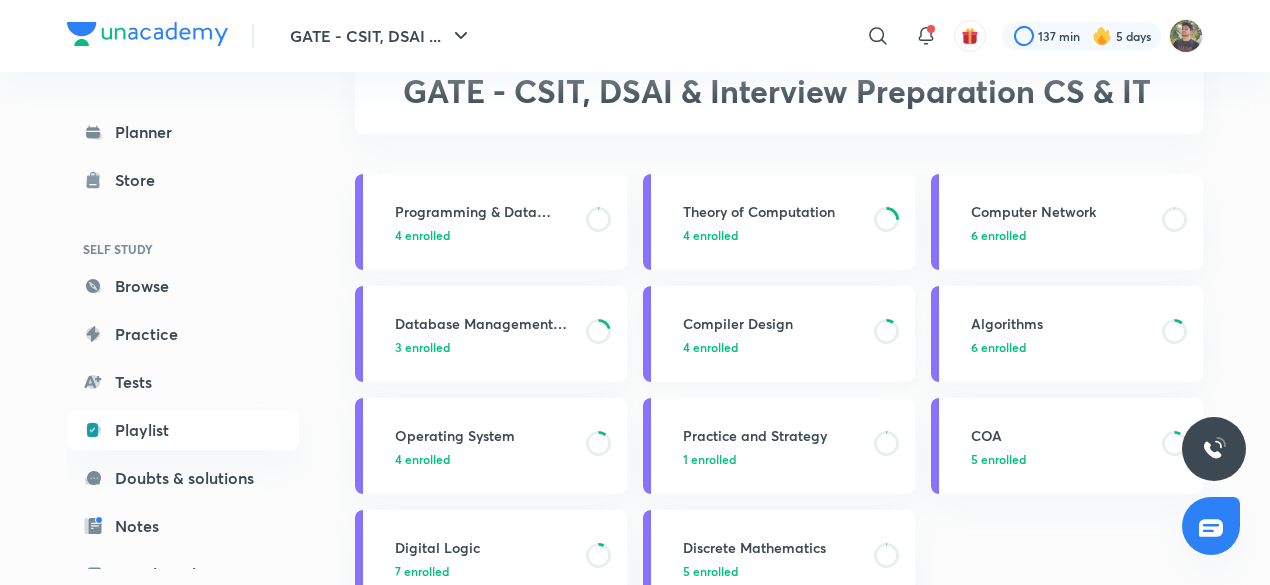 click on "4 enrolled" at bounding box center (772, 347) 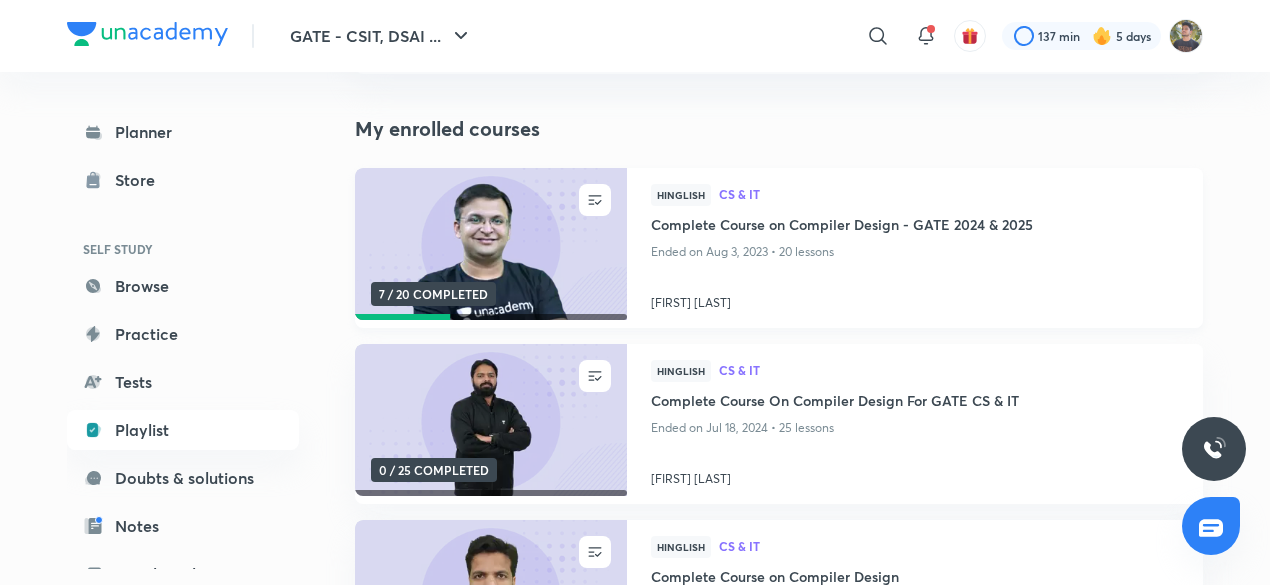 scroll, scrollTop: 183, scrollLeft: 0, axis: vertical 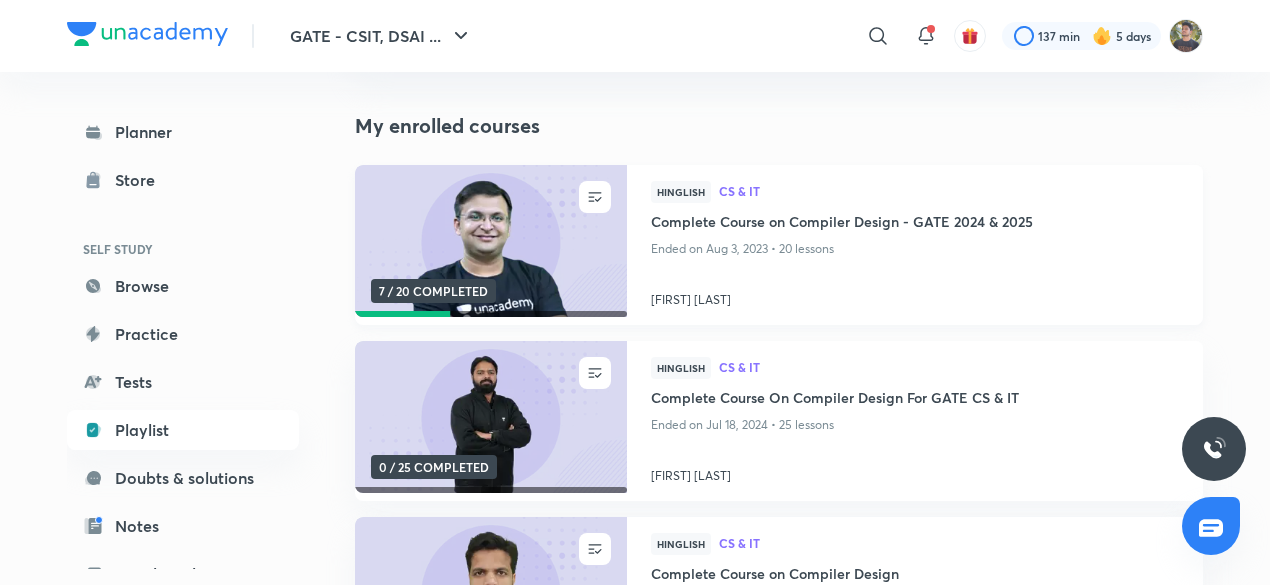 click at bounding box center (490, 241) 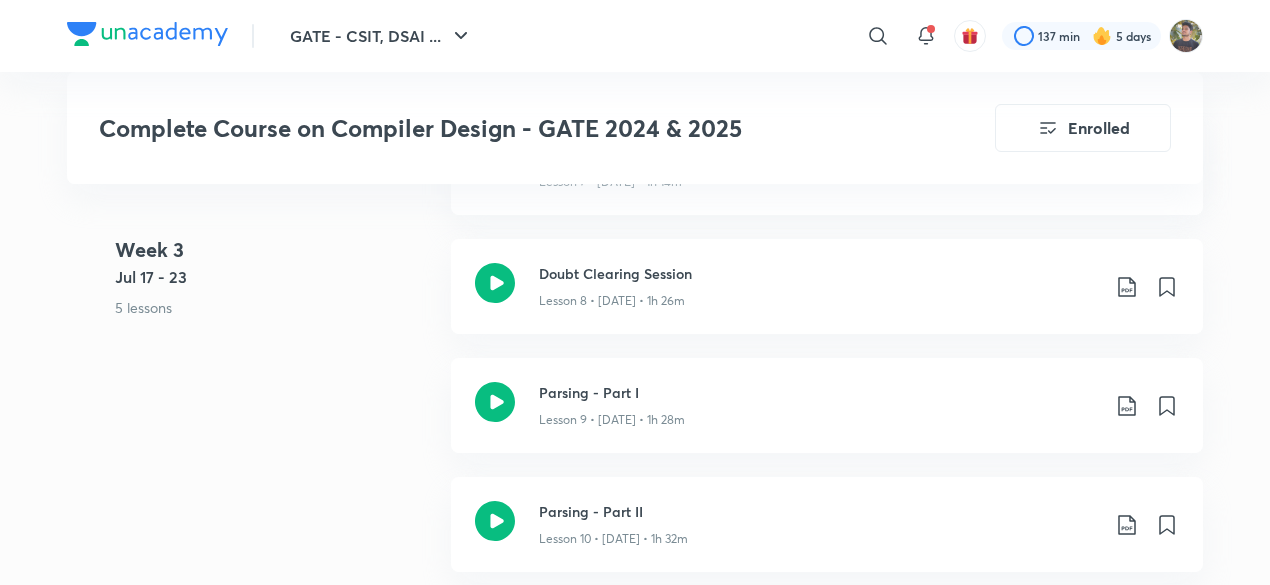 scroll, scrollTop: 1821, scrollLeft: 0, axis: vertical 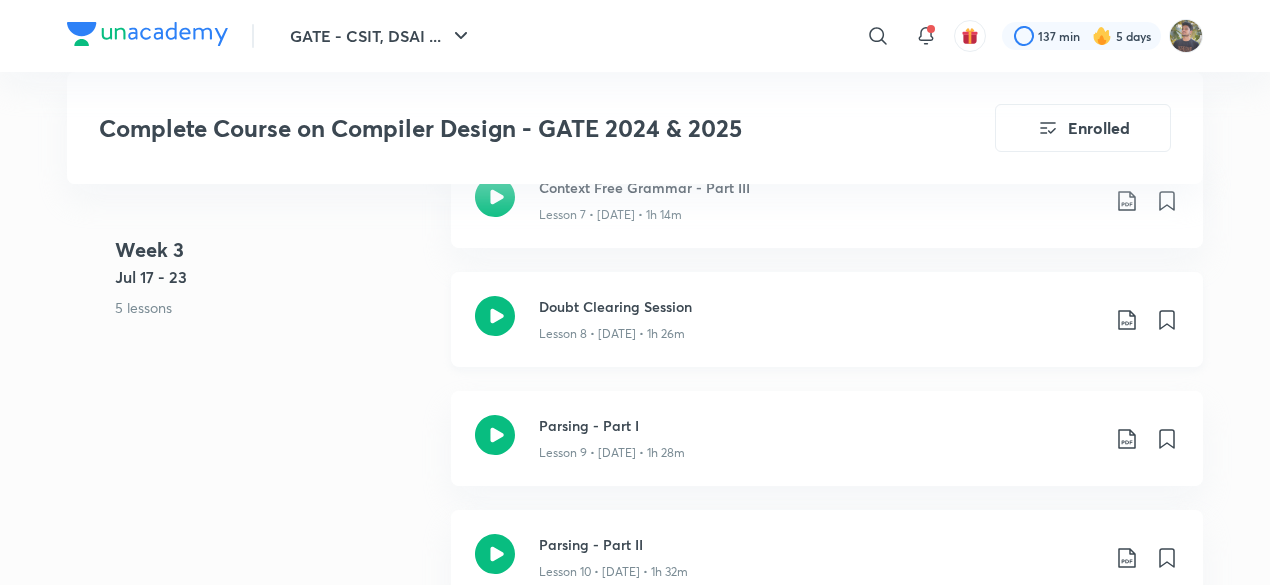 click on "Doubt Clearing Session" at bounding box center [819, 306] 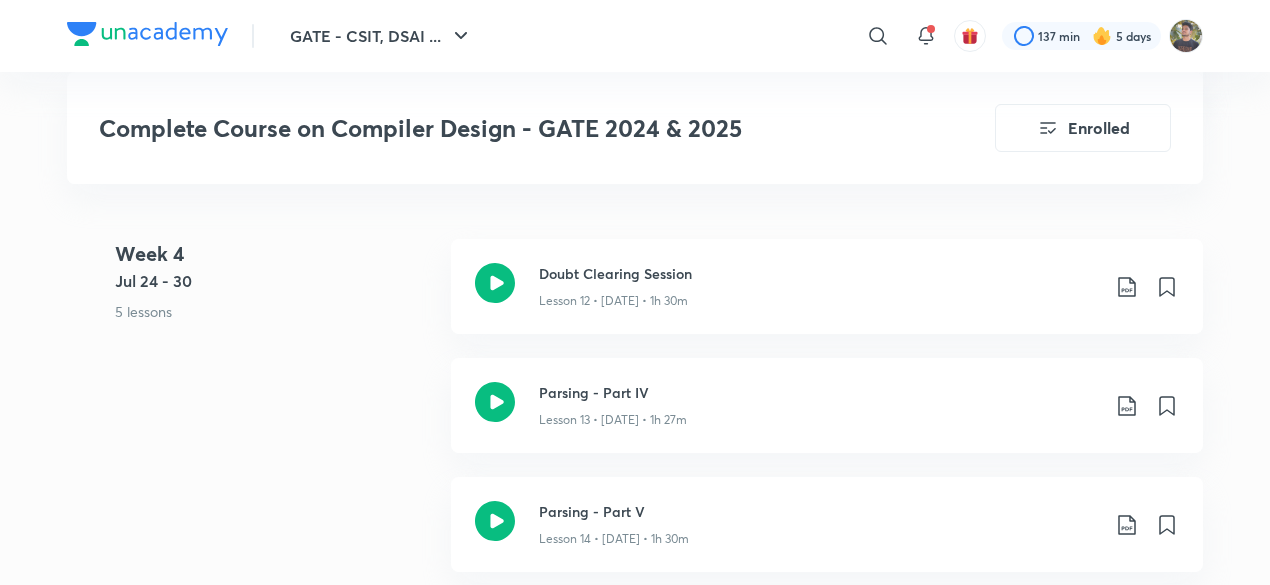 scroll, scrollTop: 2455, scrollLeft: 0, axis: vertical 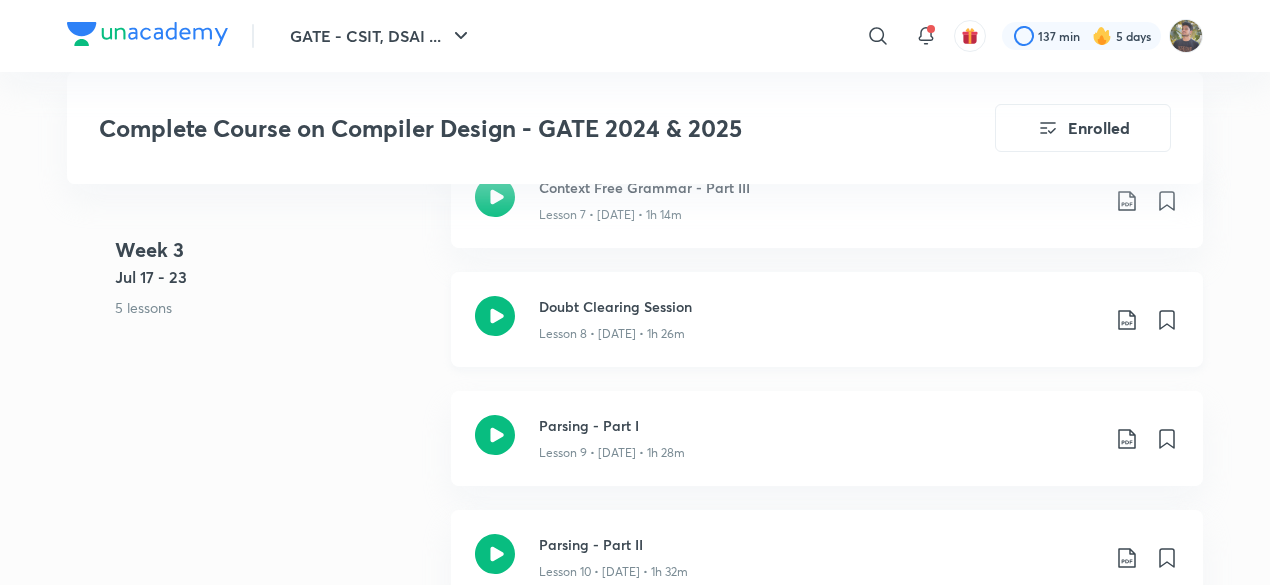 click on "Lesson 8 • [DATE] • [TIME]" at bounding box center (819, 330) 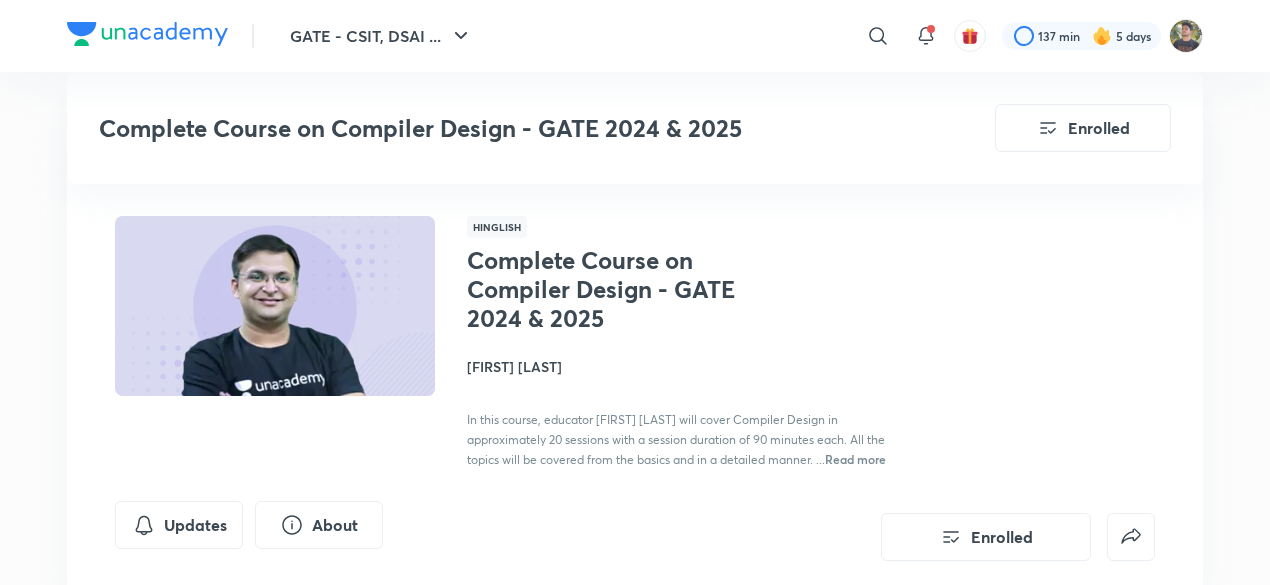scroll, scrollTop: 1821, scrollLeft: 0, axis: vertical 